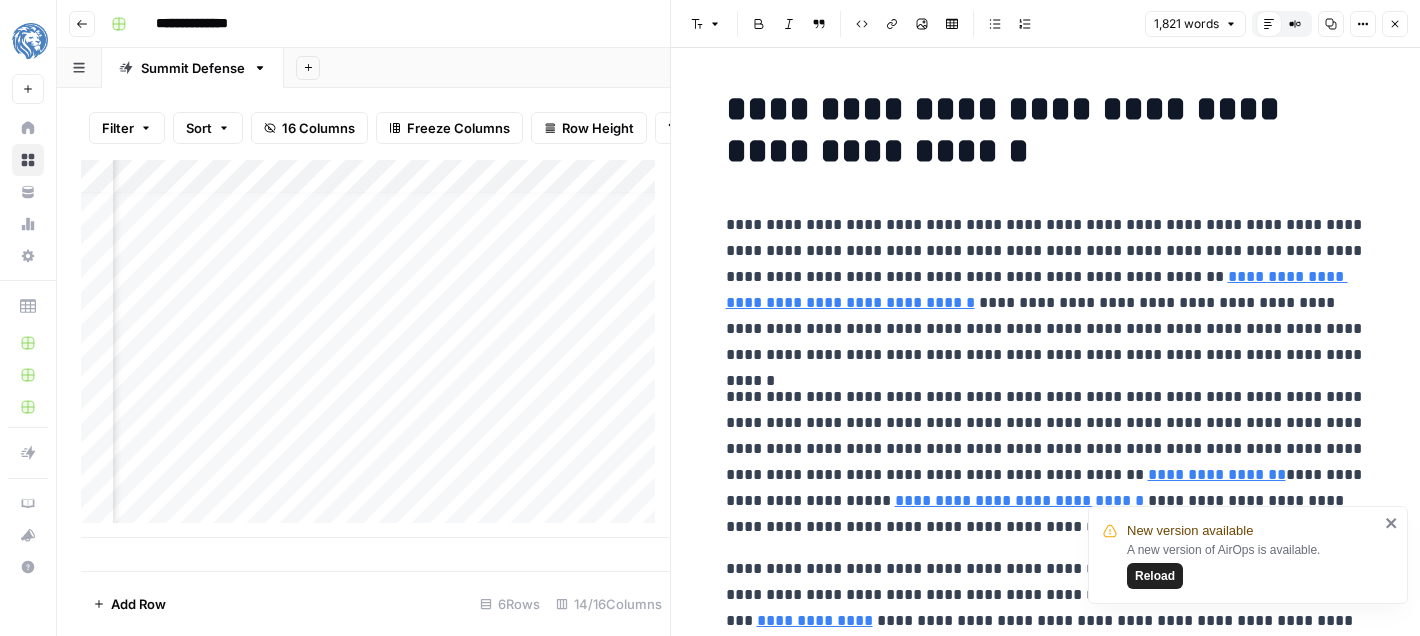 scroll, scrollTop: 0, scrollLeft: 0, axis: both 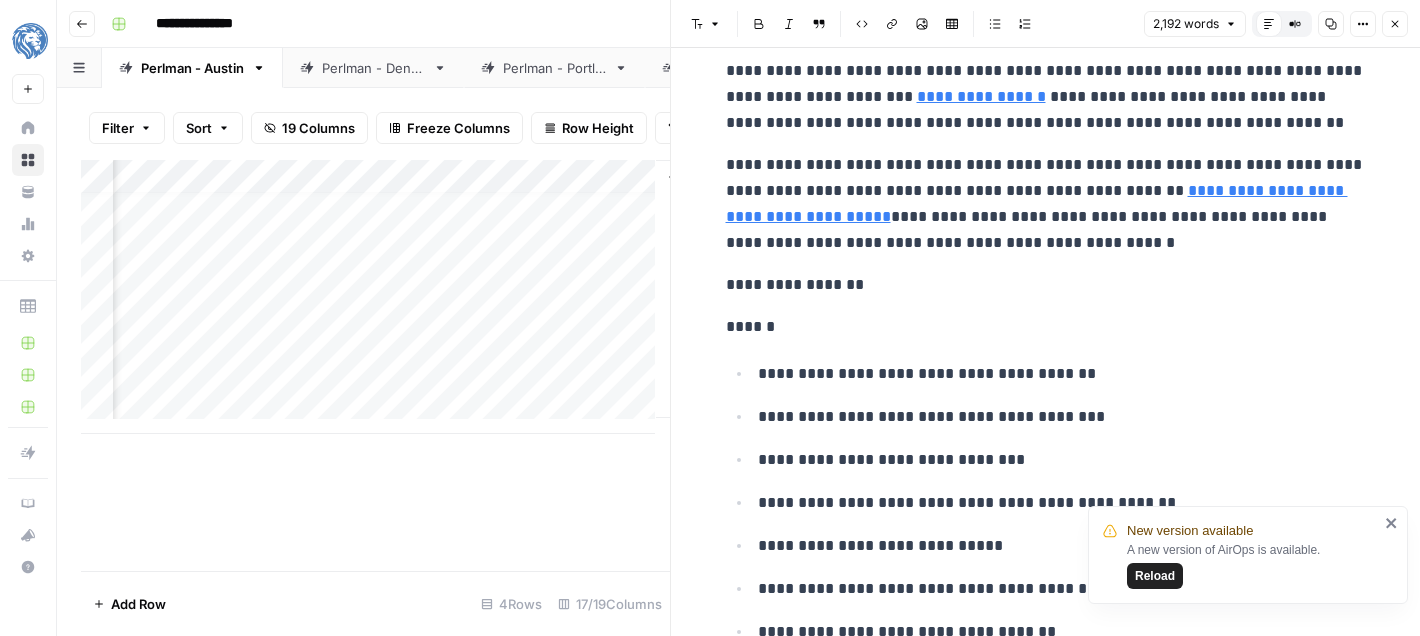 click on "******" at bounding box center (1046, 327) 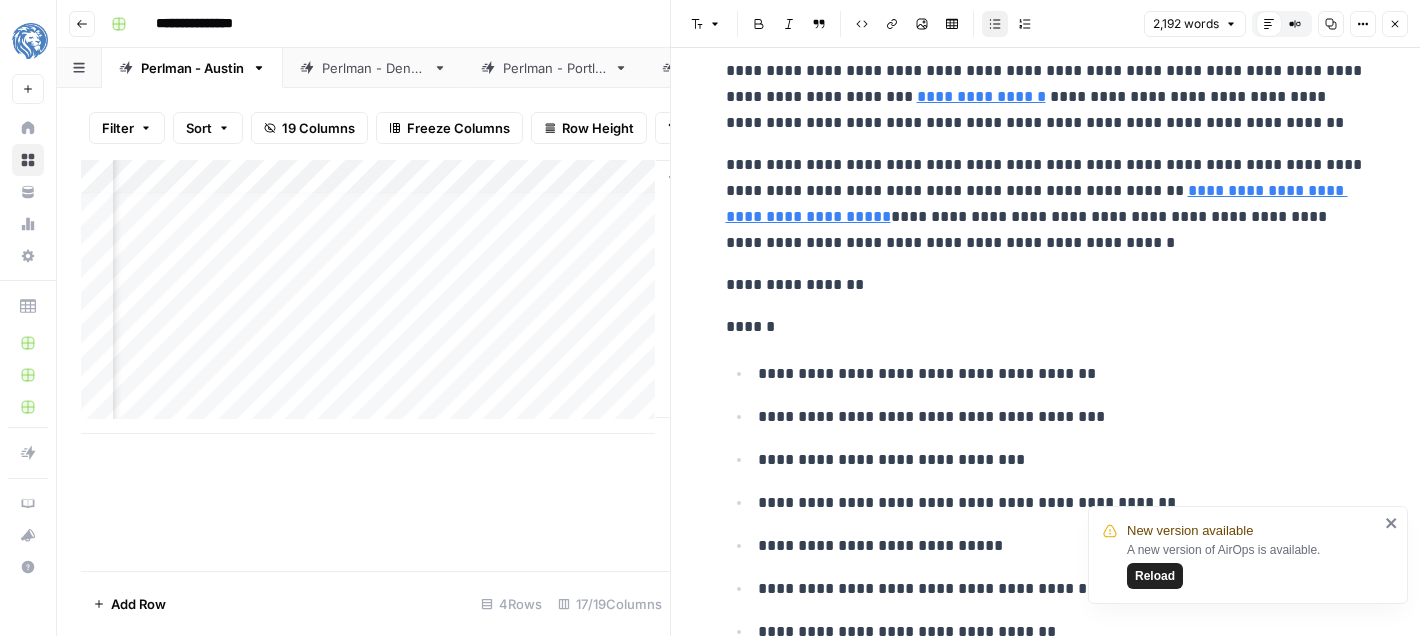 scroll, scrollTop: 15, scrollLeft: 2920, axis: both 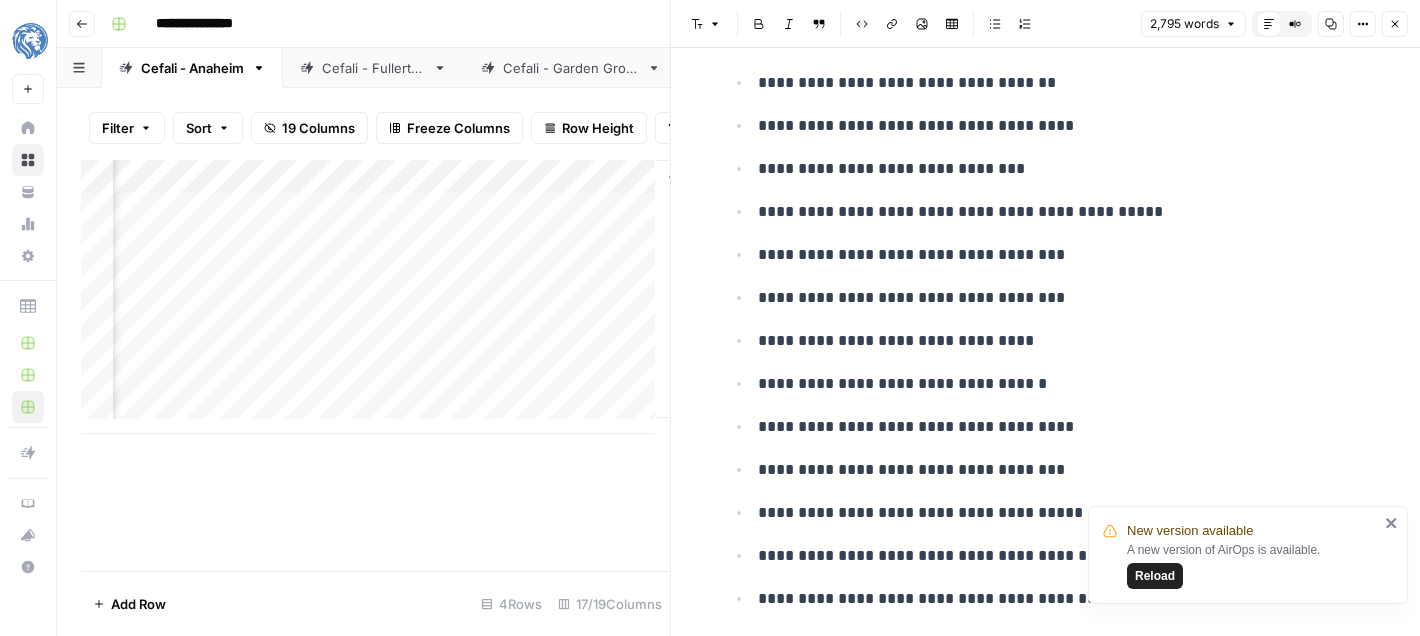 click 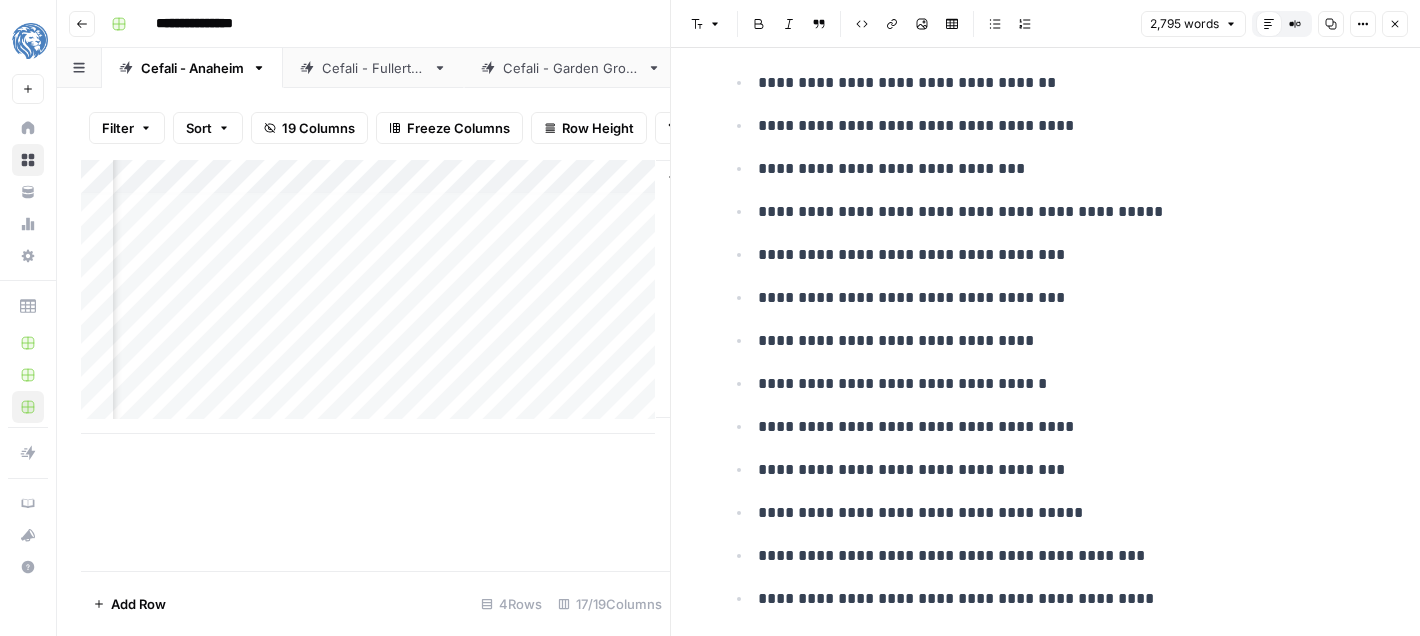 scroll, scrollTop: 0, scrollLeft: 2920, axis: horizontal 